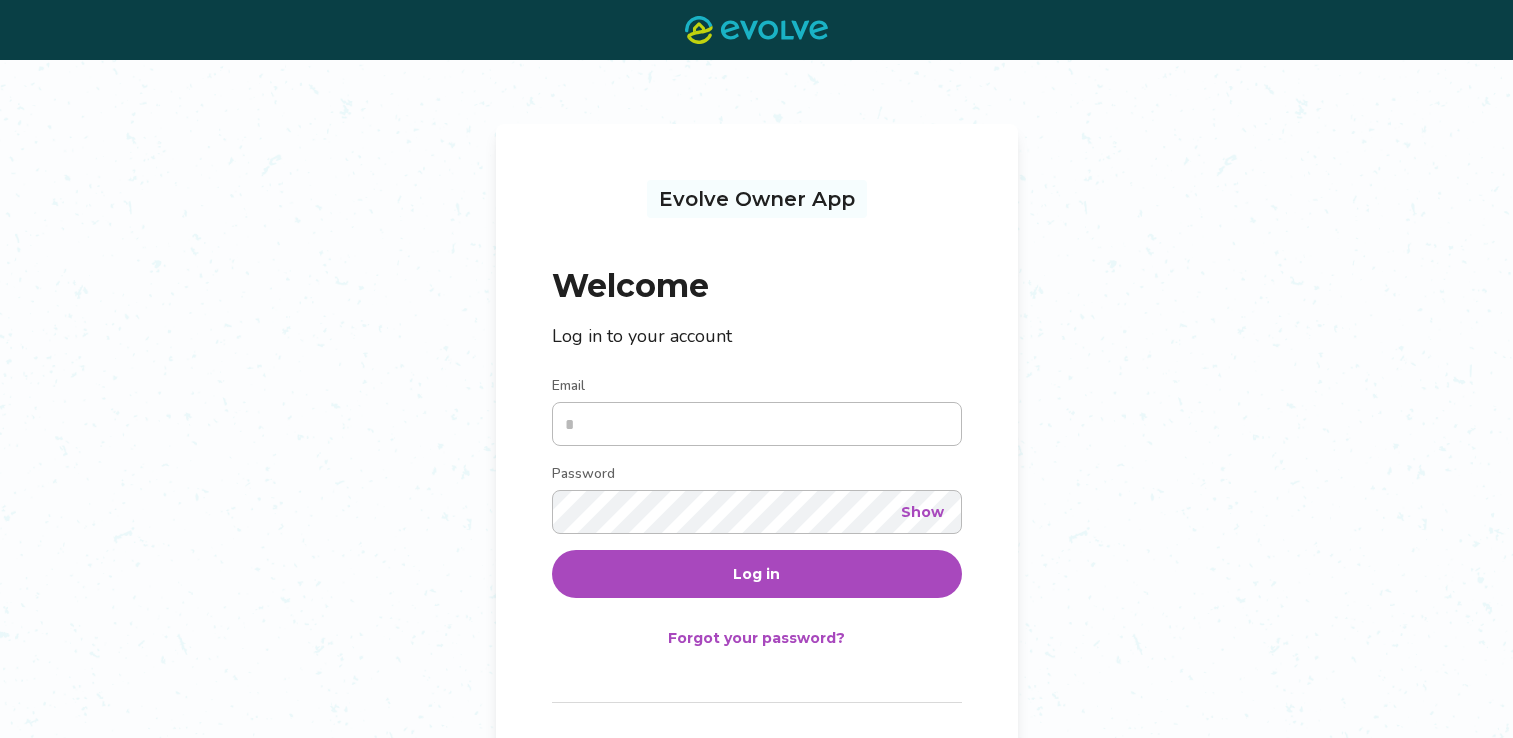 scroll, scrollTop: 0, scrollLeft: 0, axis: both 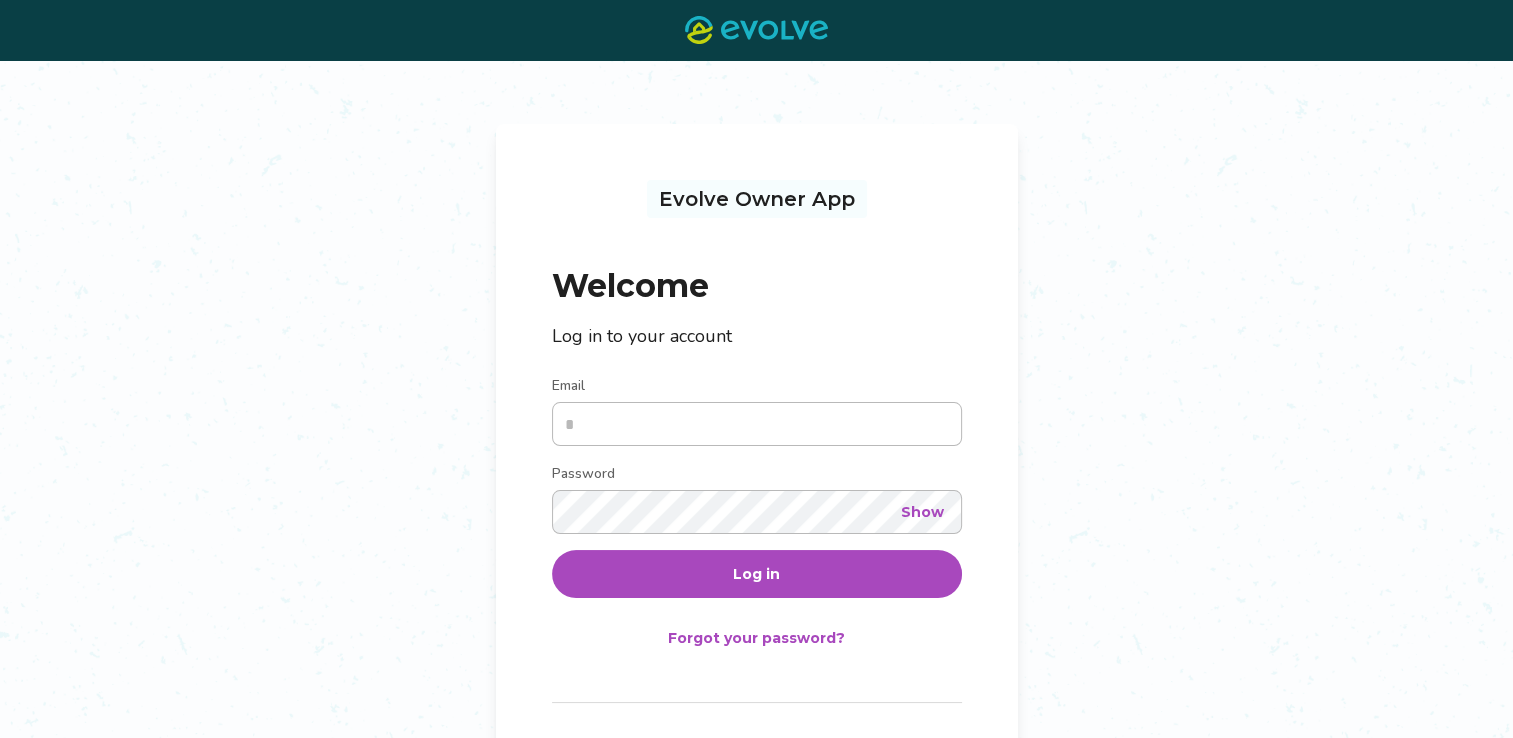 type on "**********" 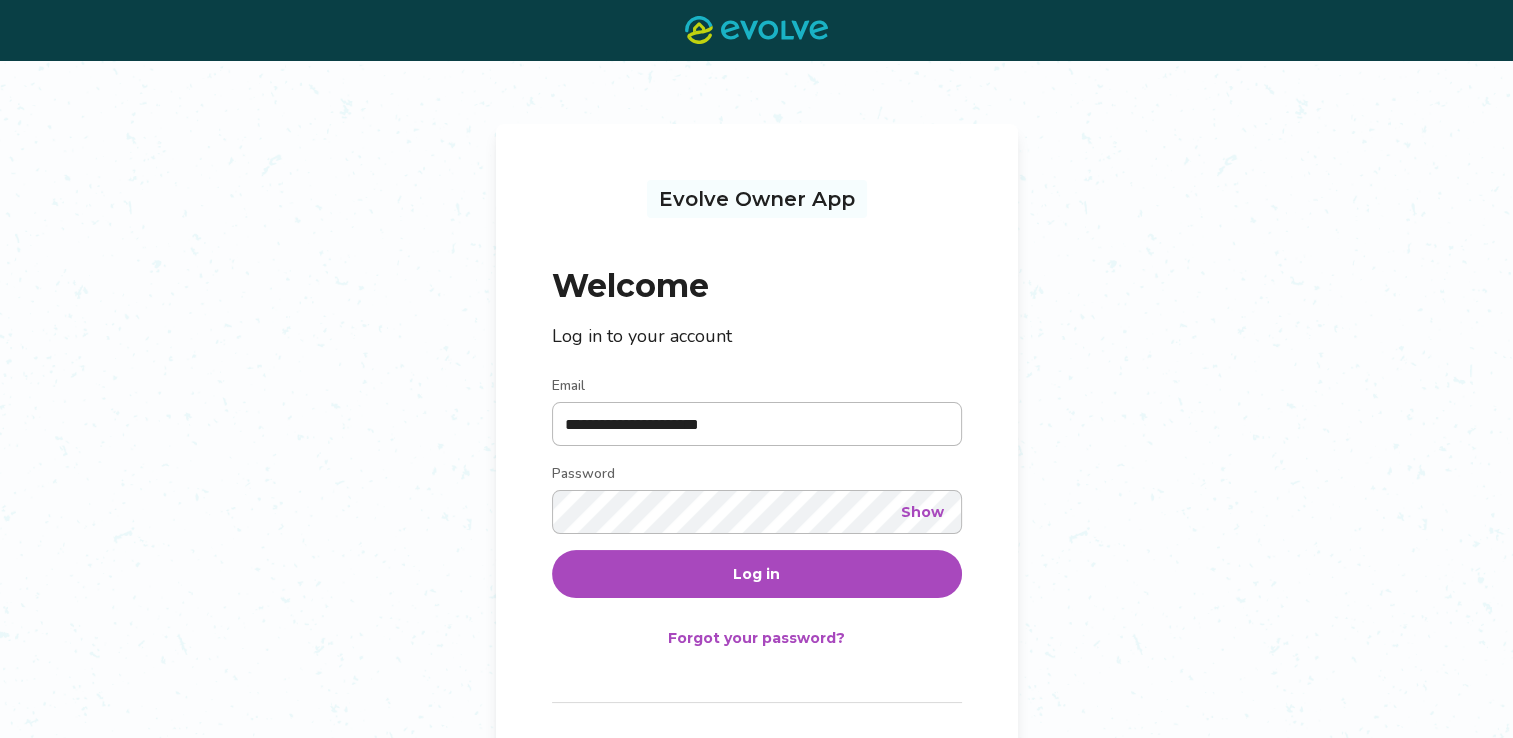 drag, startPoint x: 0, startPoint y: 0, endPoint x: 694, endPoint y: 575, distance: 901.25525 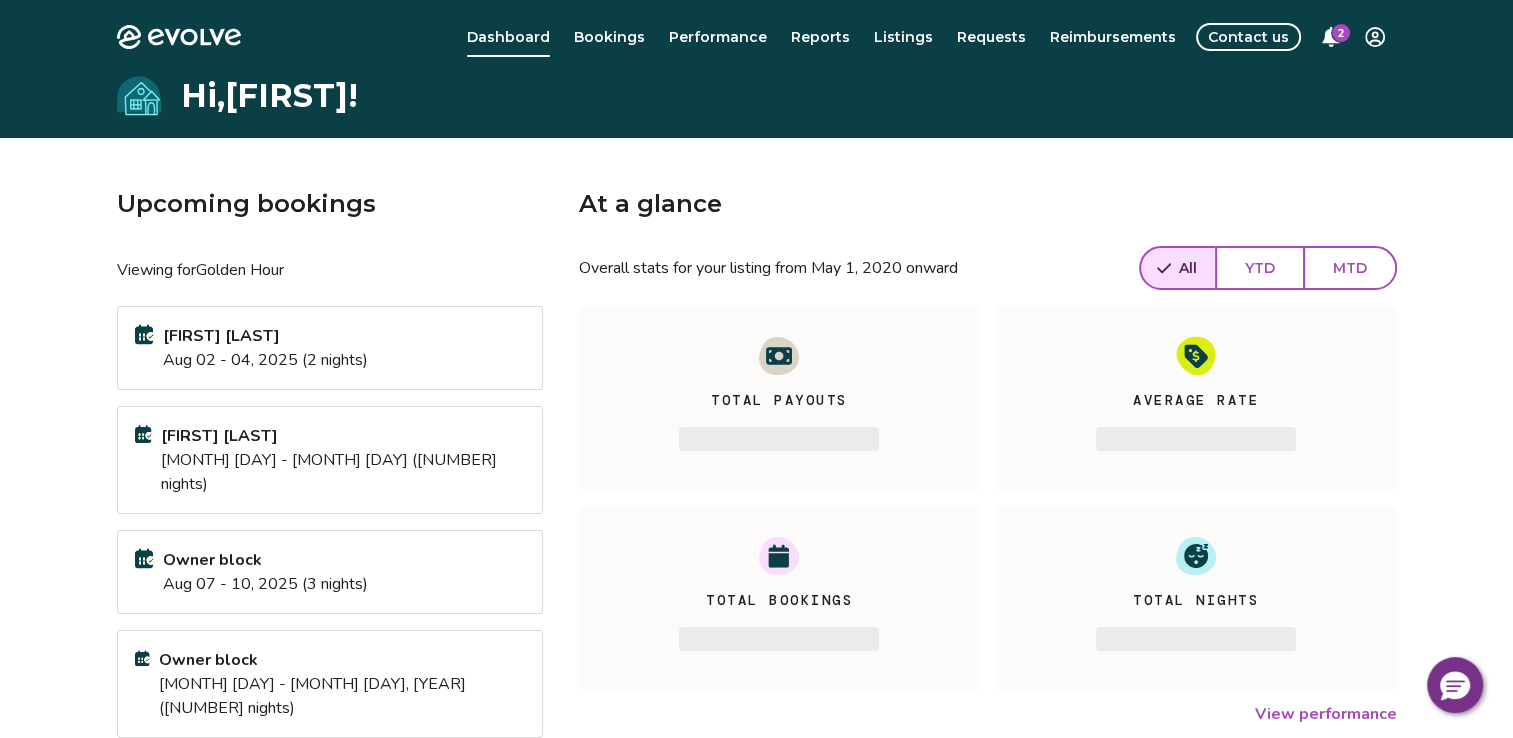 click on "2" at bounding box center [1341, 33] 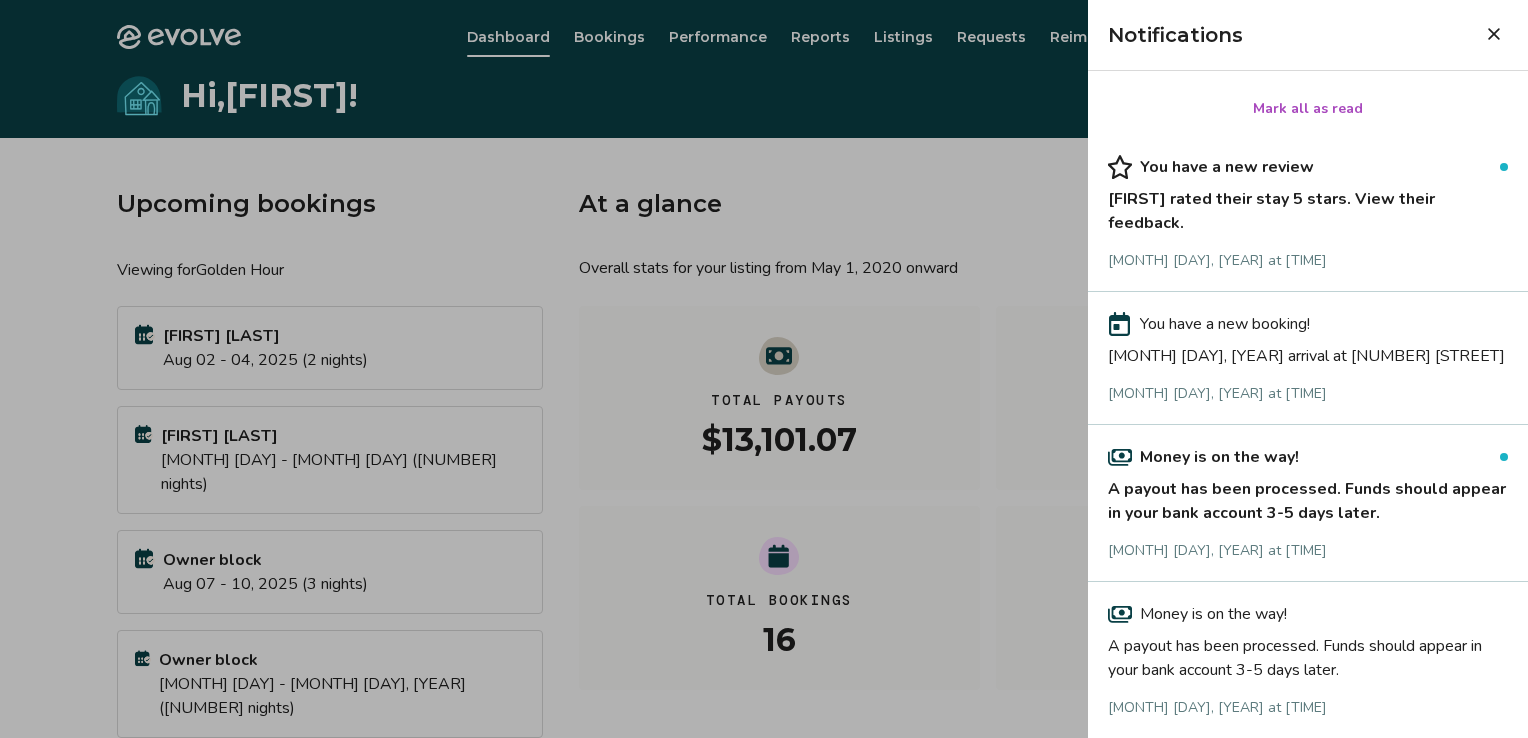 click on "[FIRST] rated their stay 5 stars. View their feedback." at bounding box center (1308, 207) 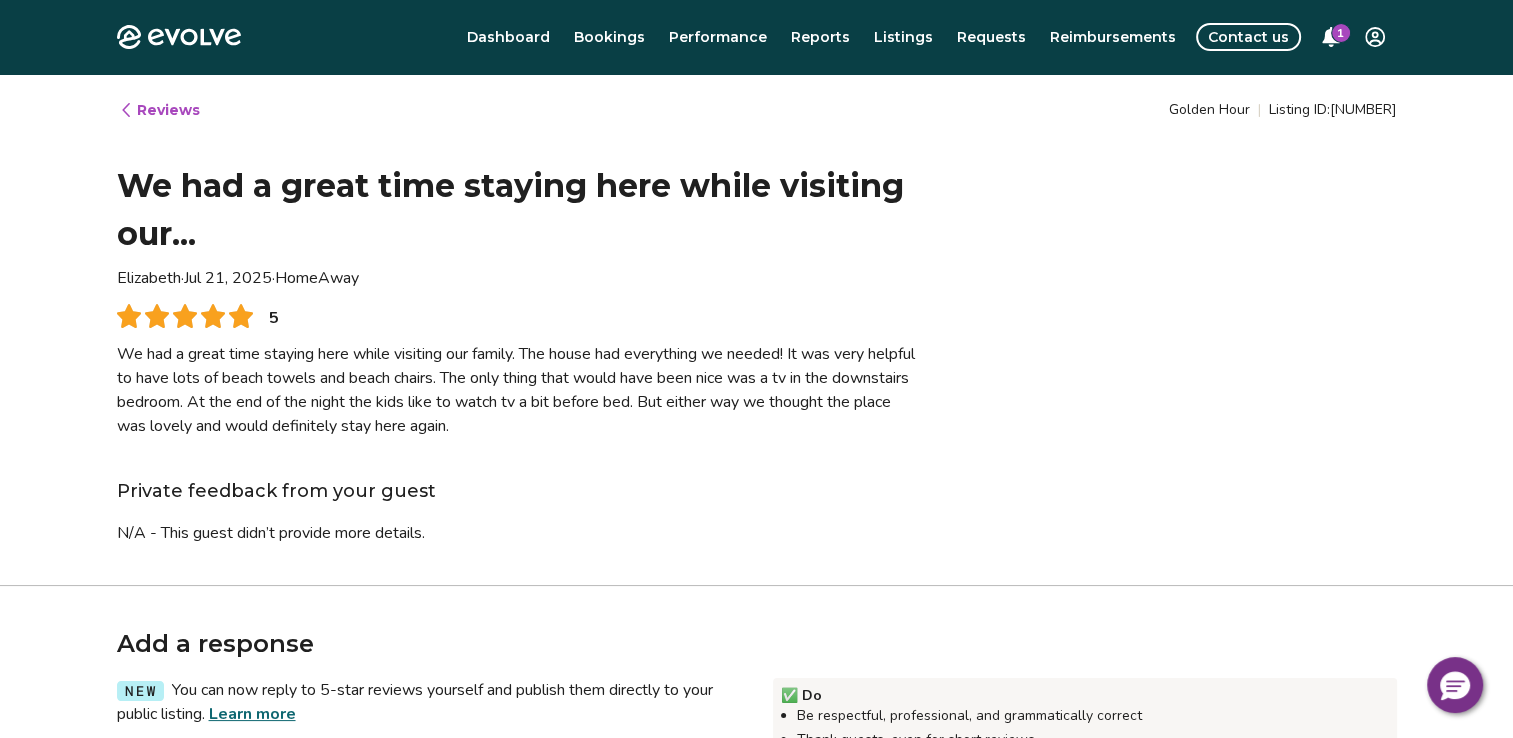 type on "*" 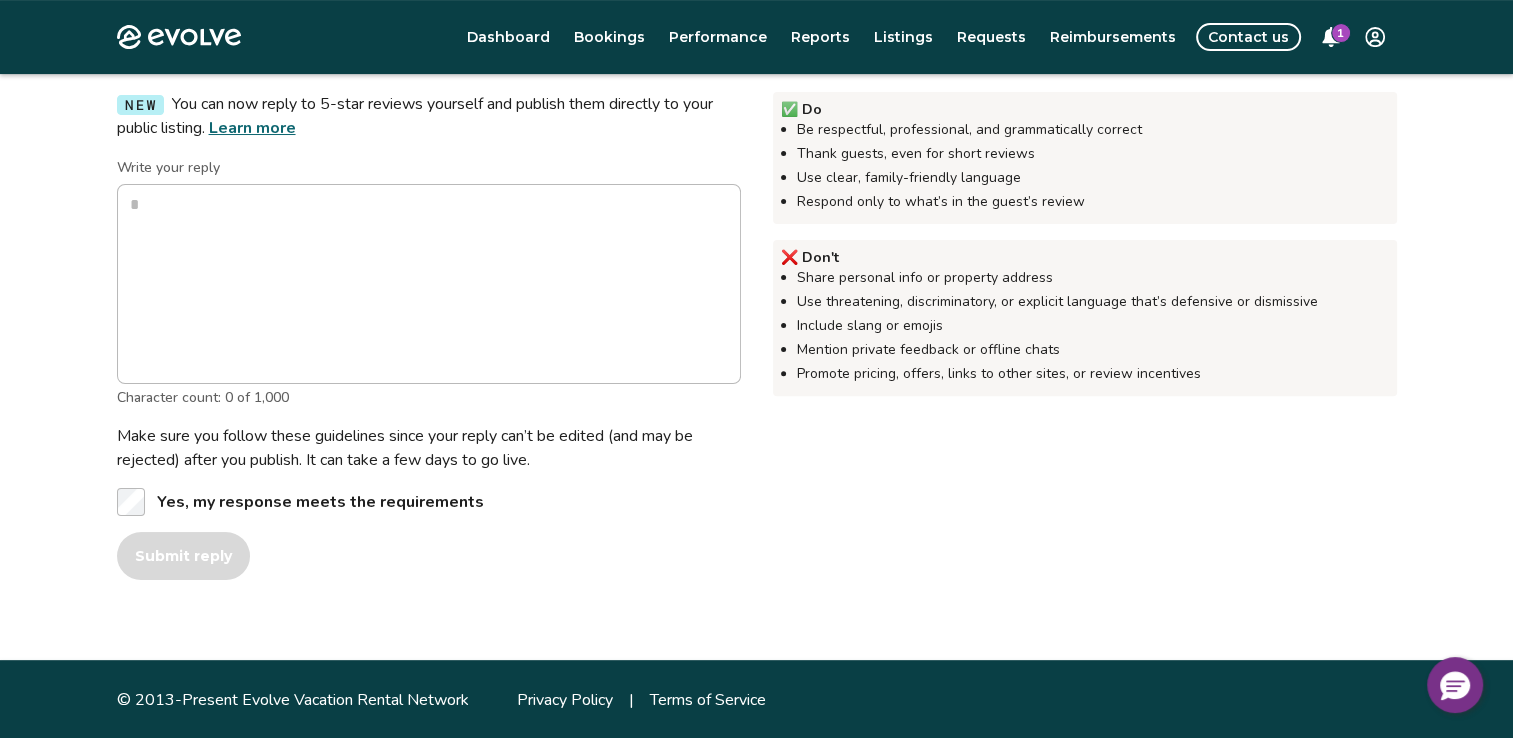 scroll, scrollTop: 330, scrollLeft: 0, axis: vertical 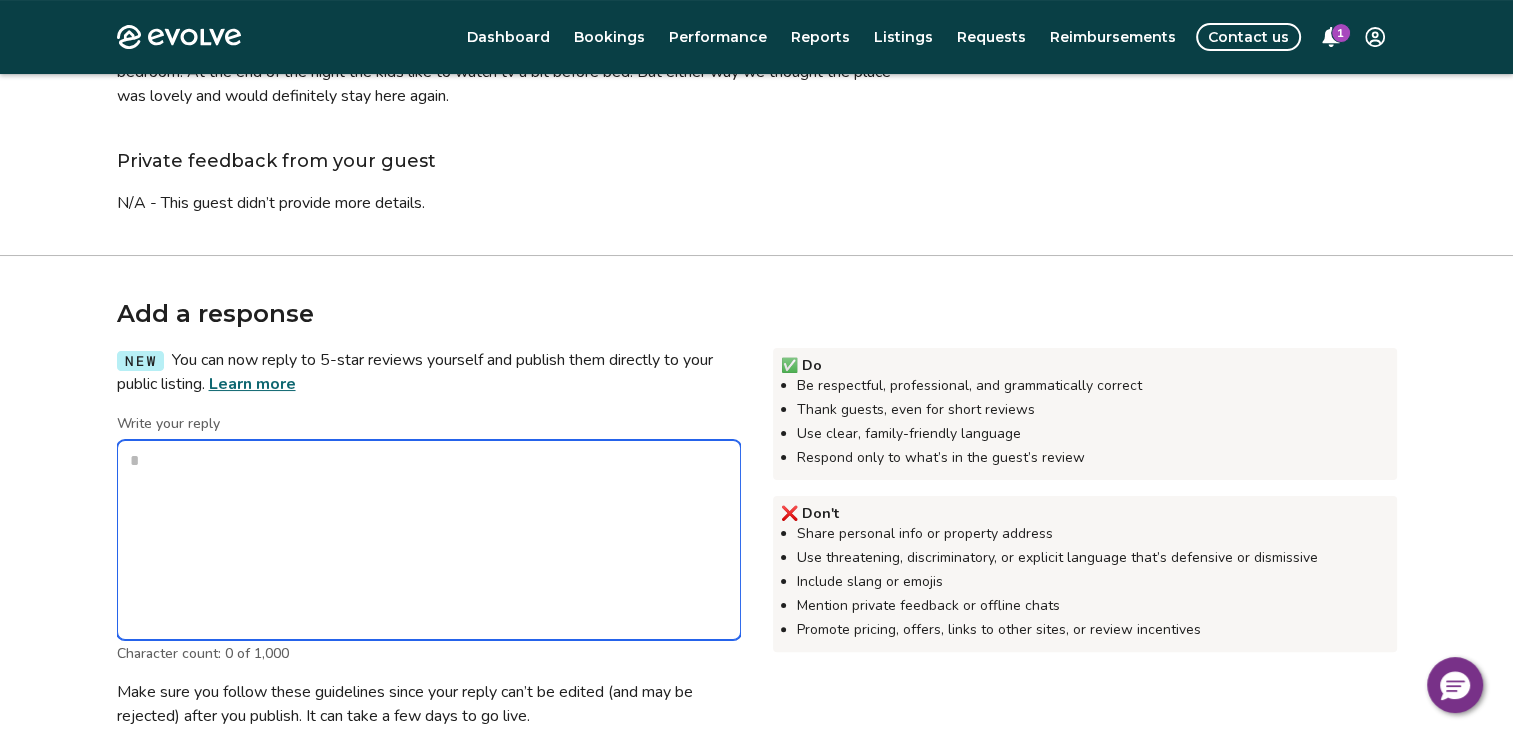 click on "Write your reply" at bounding box center (429, 540) 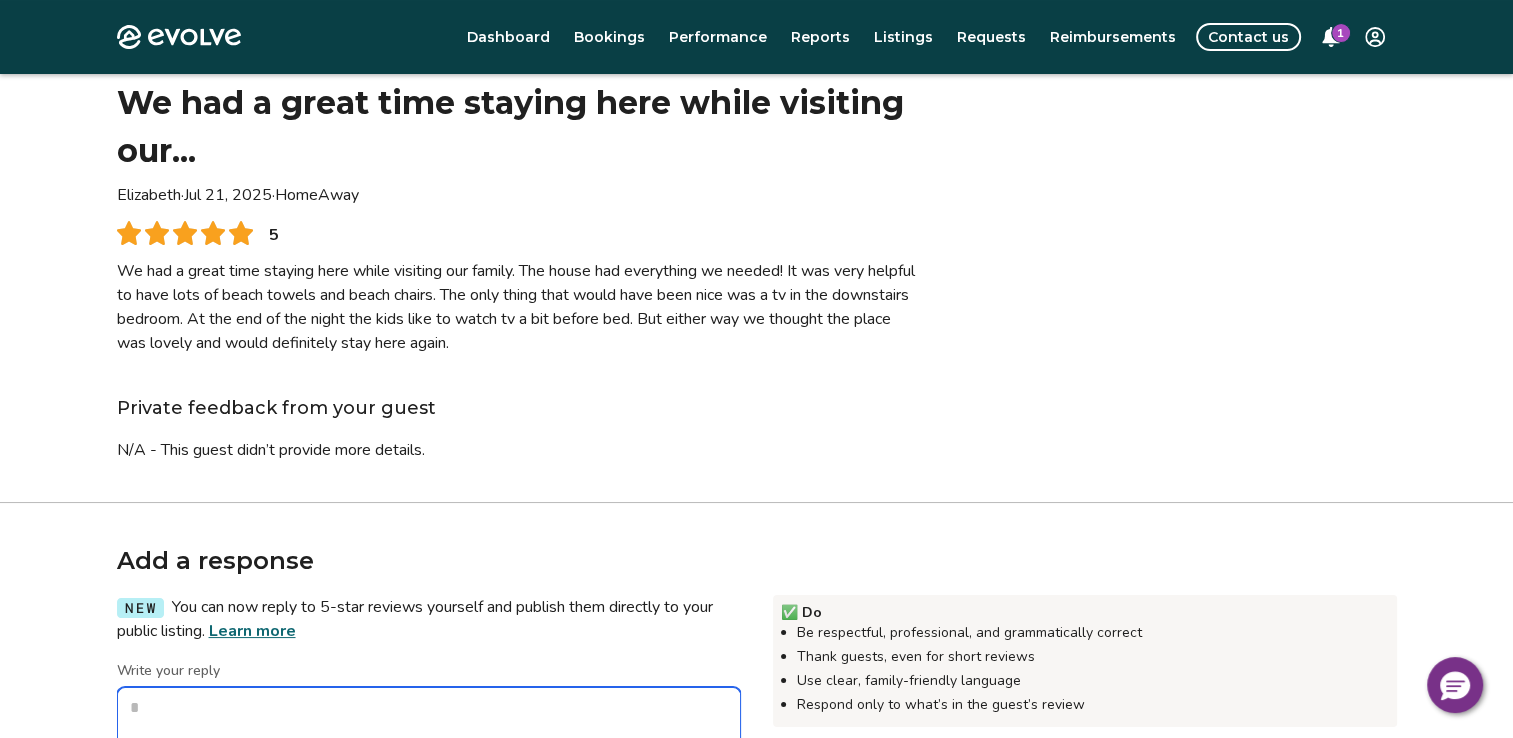 scroll, scrollTop: 0, scrollLeft: 0, axis: both 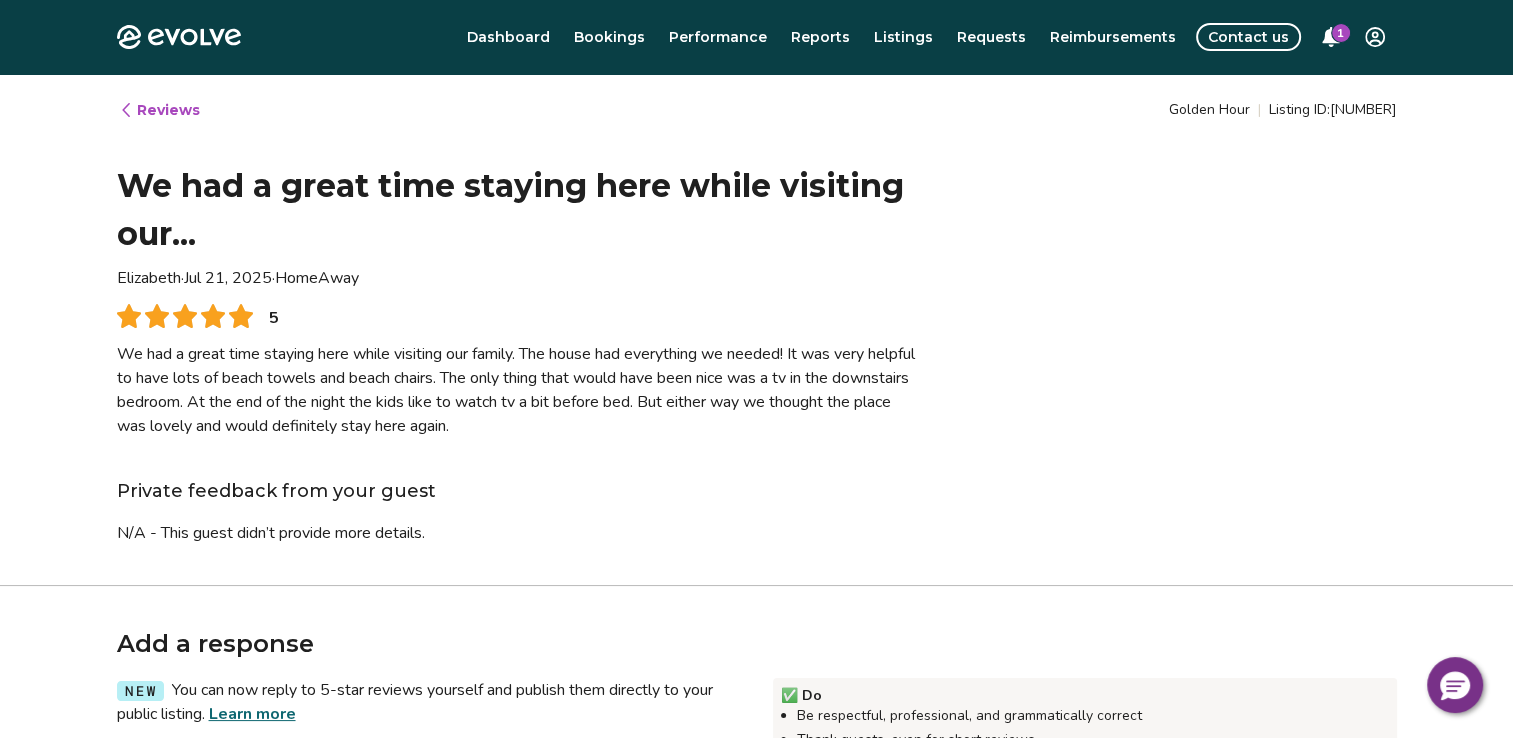 click on "1" at bounding box center (1341, 33) 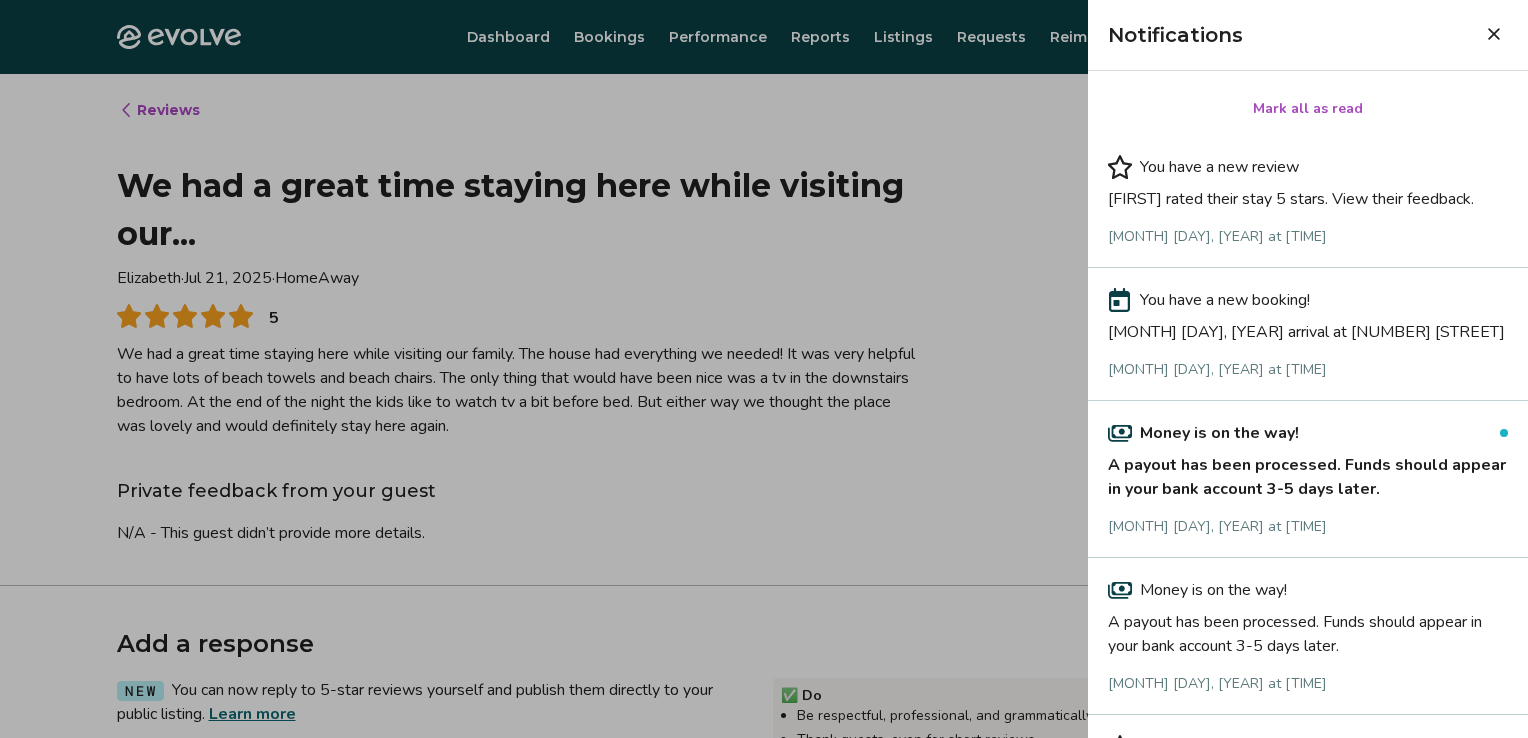 click 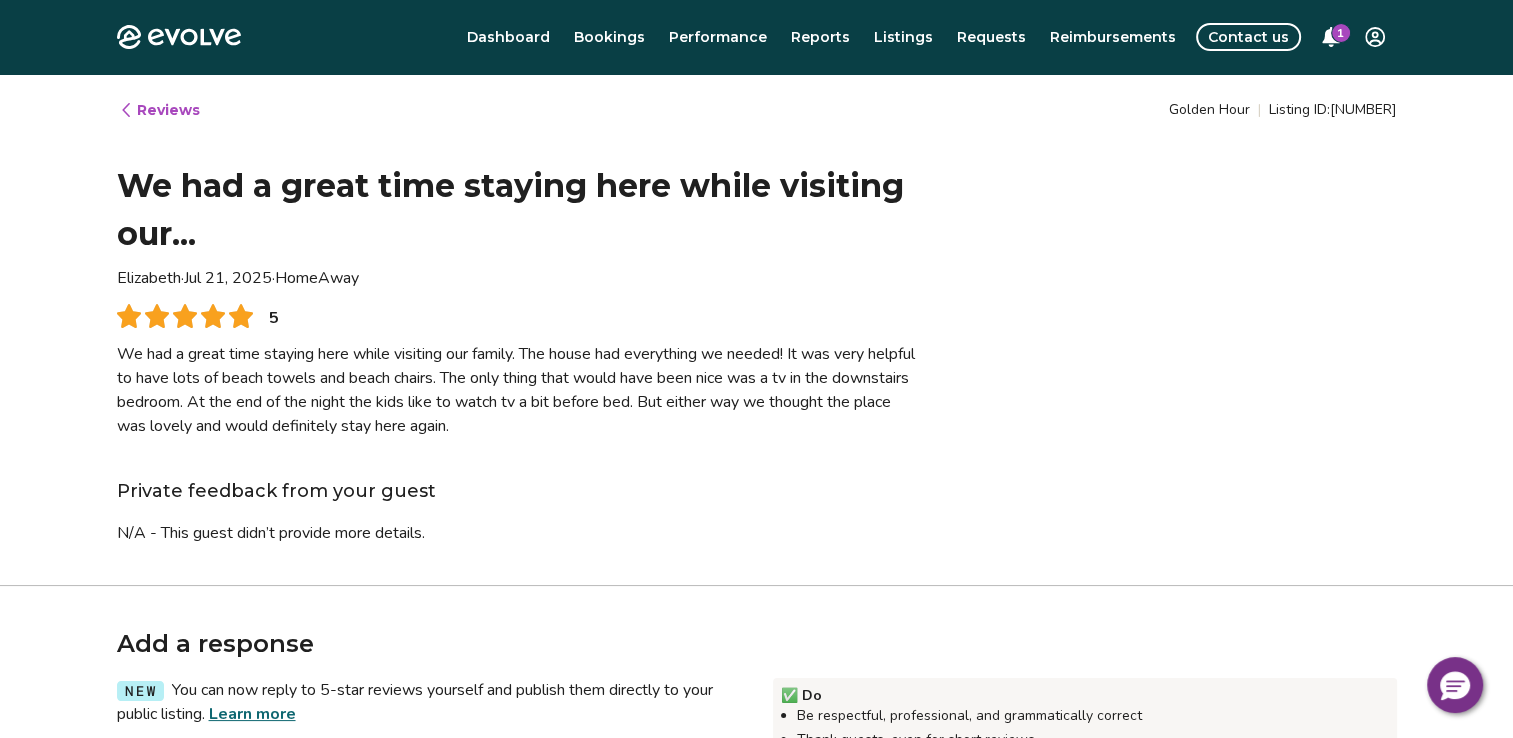 click 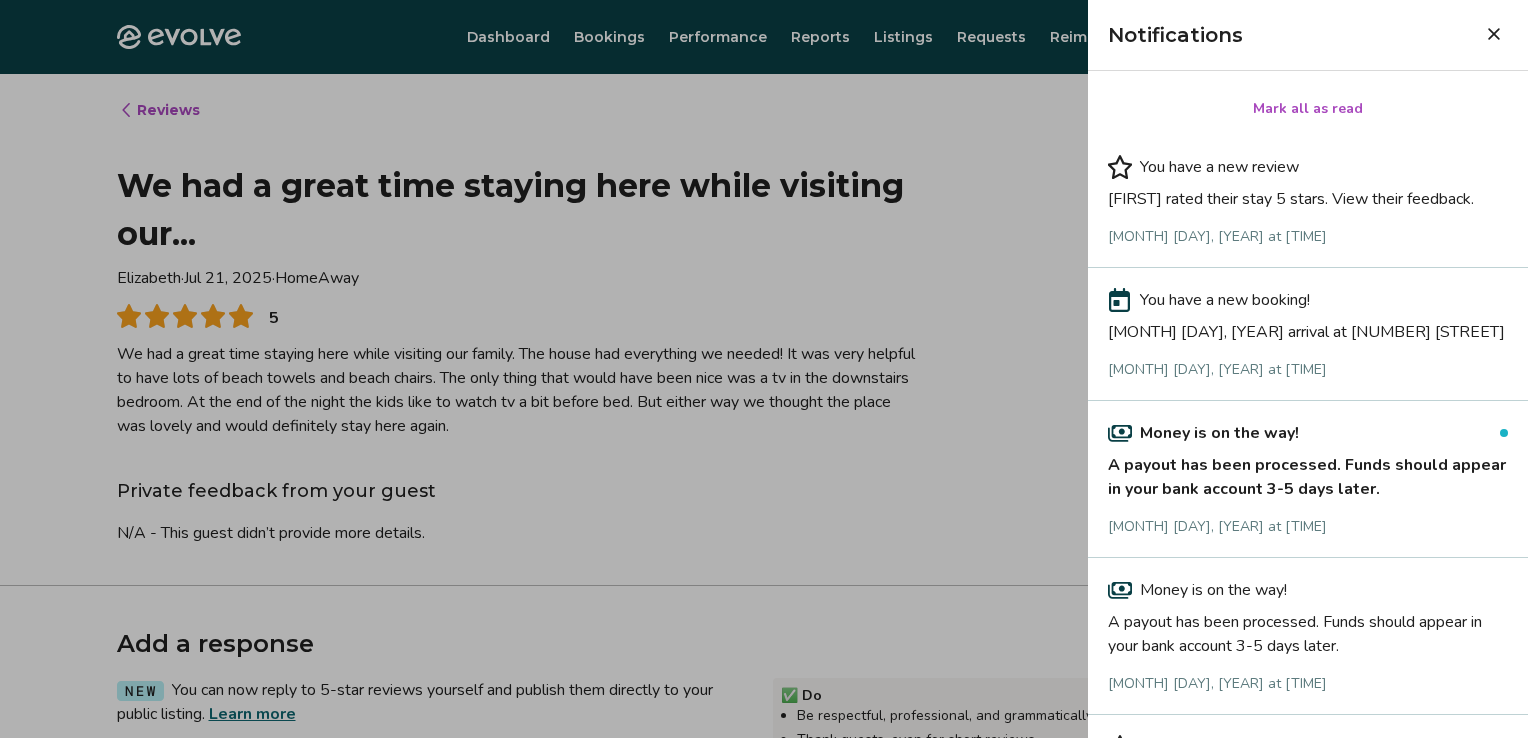 click on "Mark all as read" at bounding box center (1308, 109) 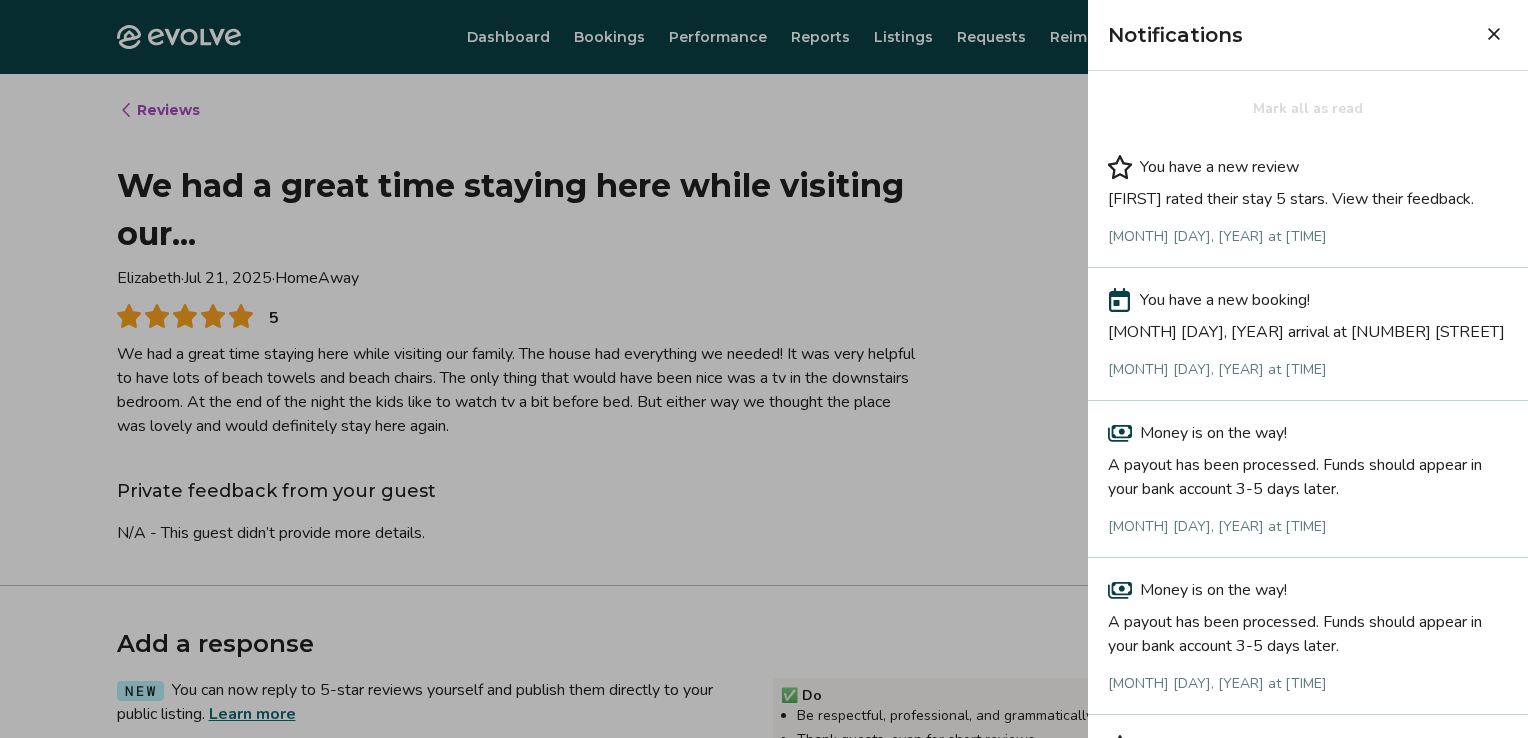 click 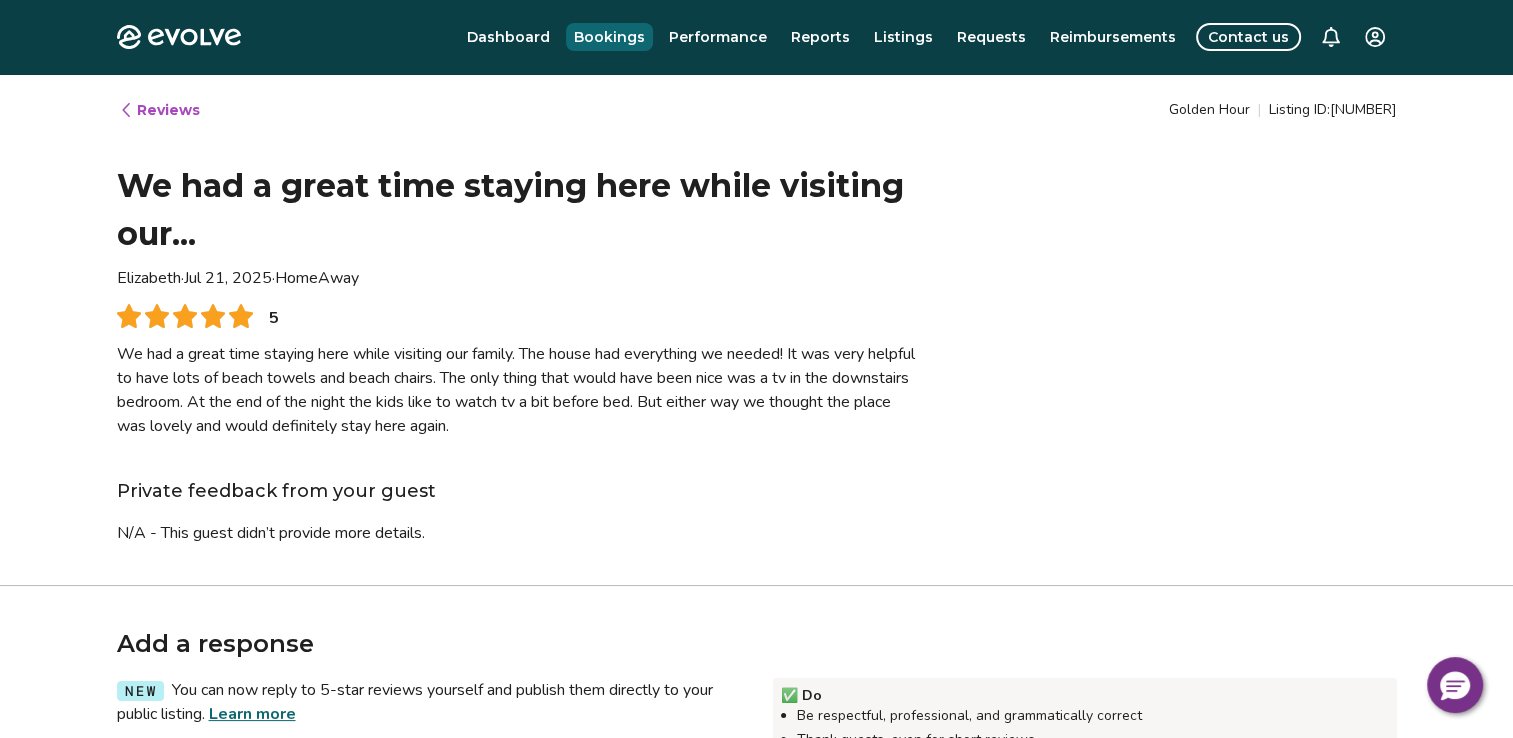 click on "Bookings" at bounding box center (609, 37) 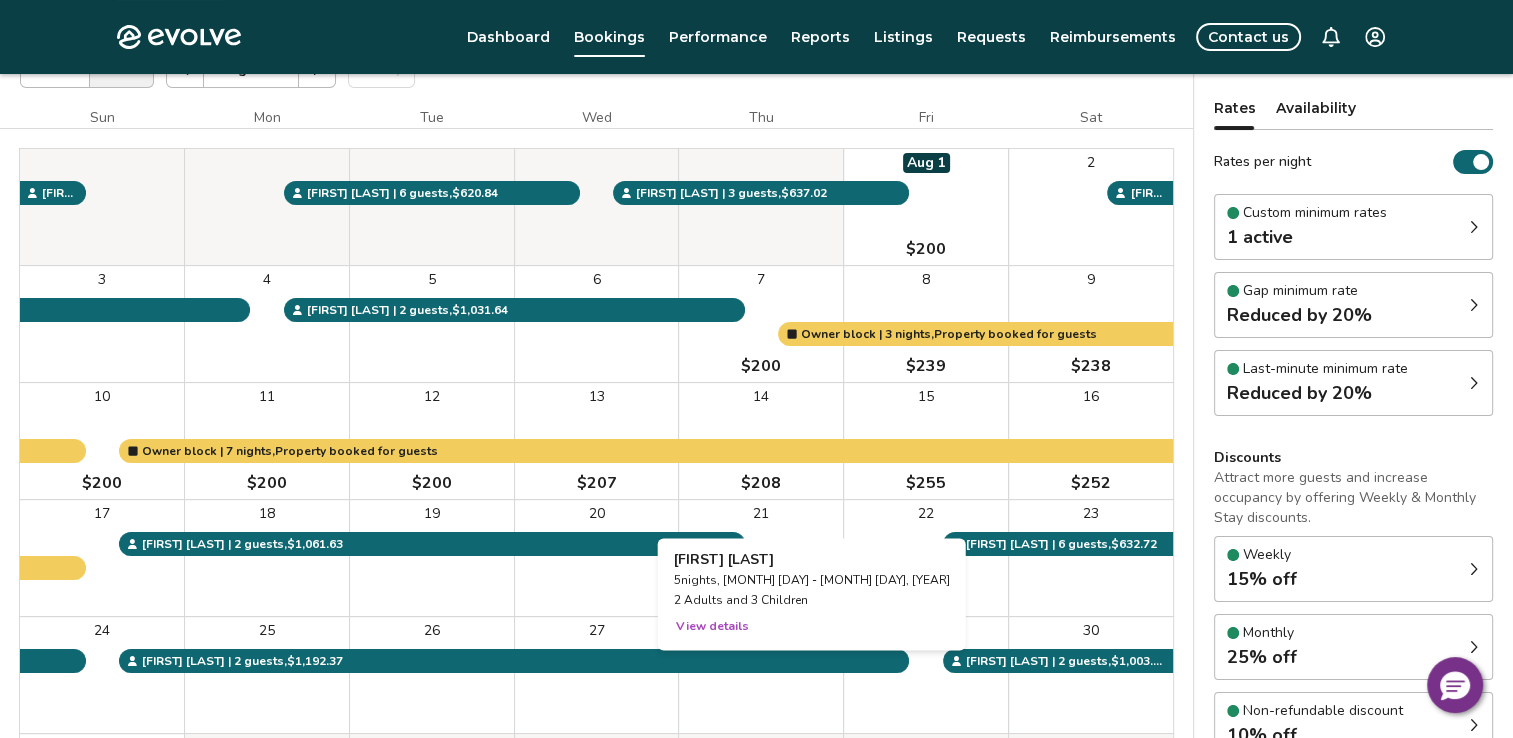 scroll, scrollTop: 154, scrollLeft: 0, axis: vertical 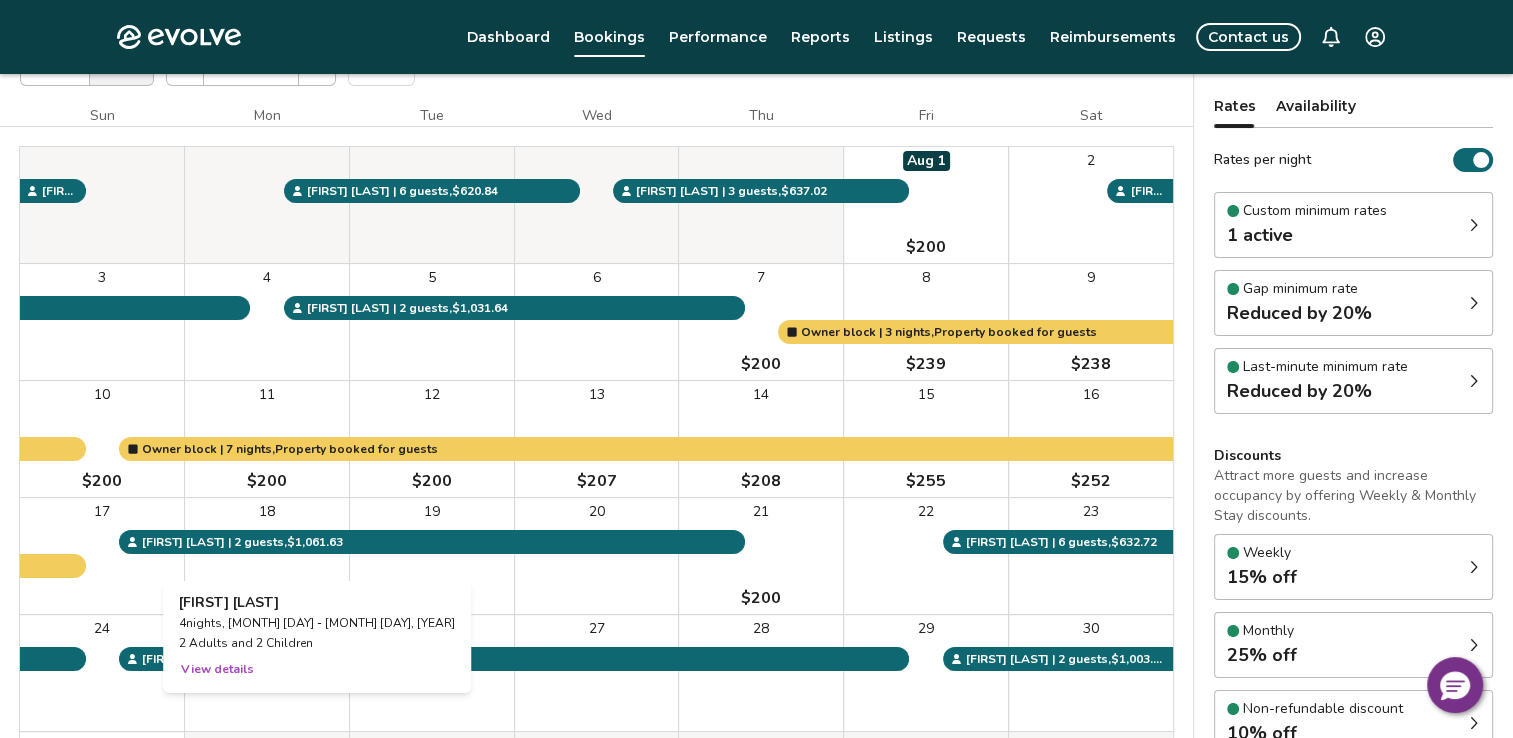 click on "View details" at bounding box center [217, 669] 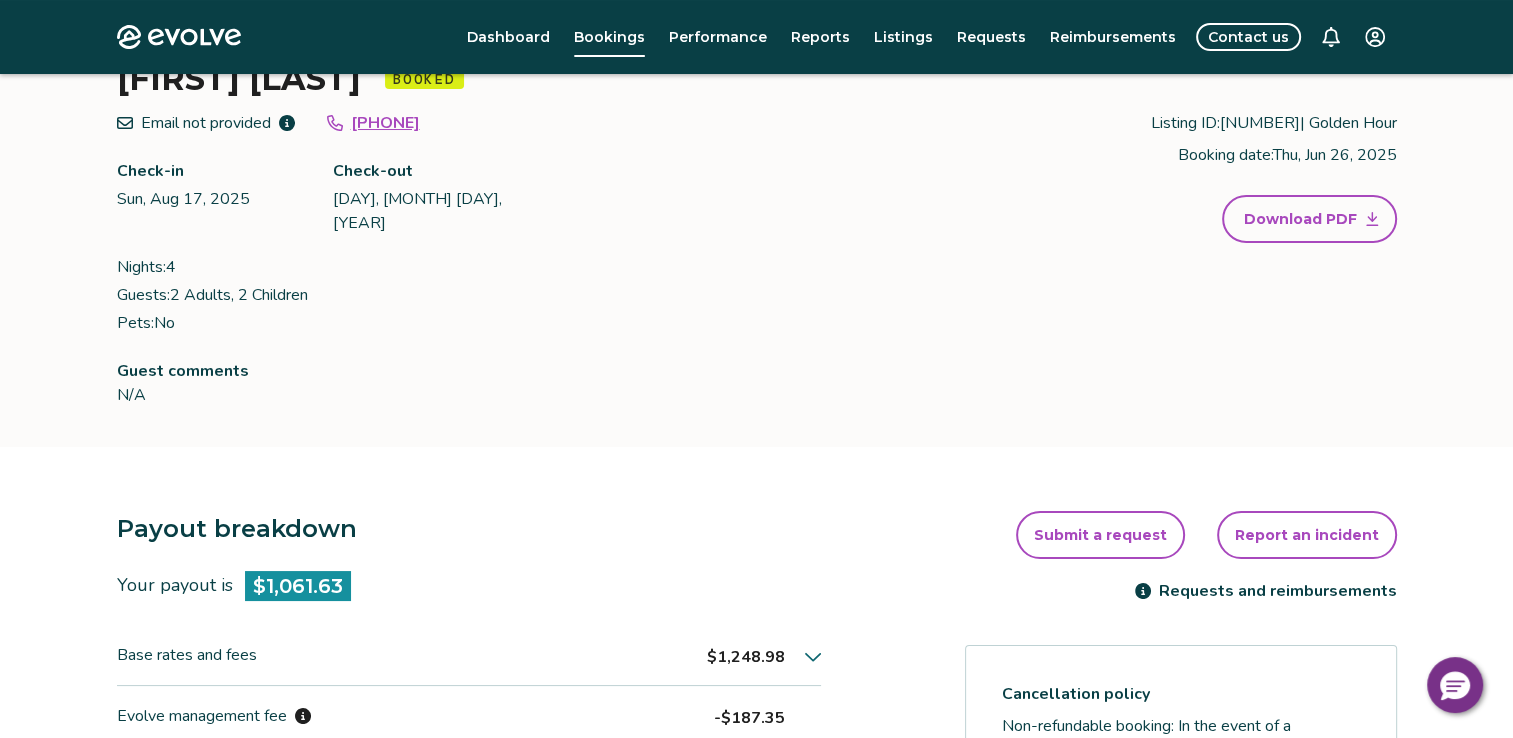 scroll, scrollTop: 128, scrollLeft: 0, axis: vertical 